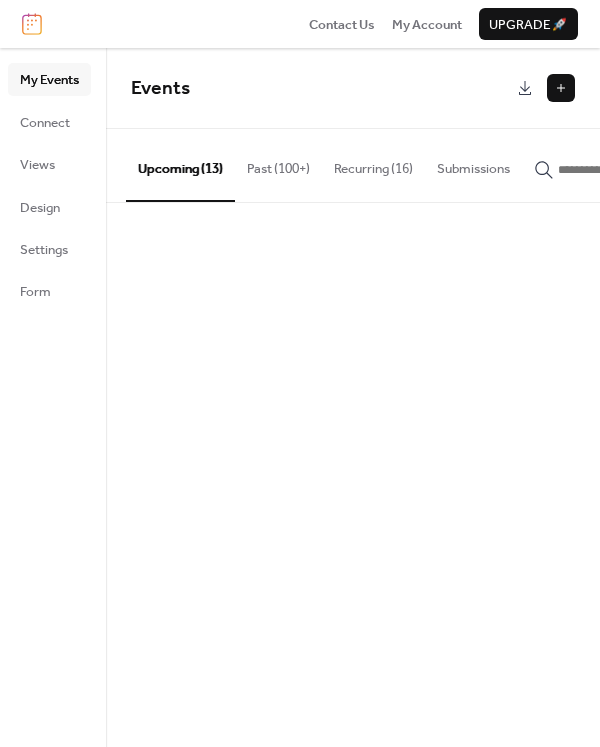 scroll, scrollTop: 0, scrollLeft: 0, axis: both 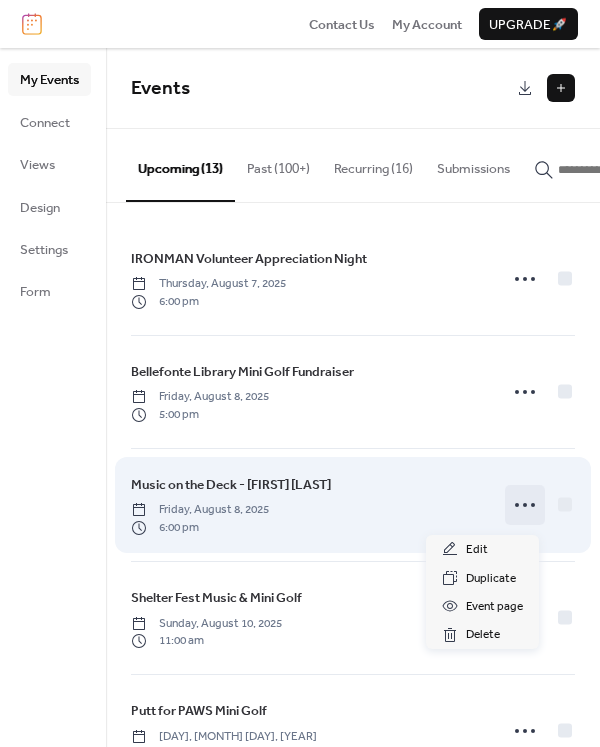 click 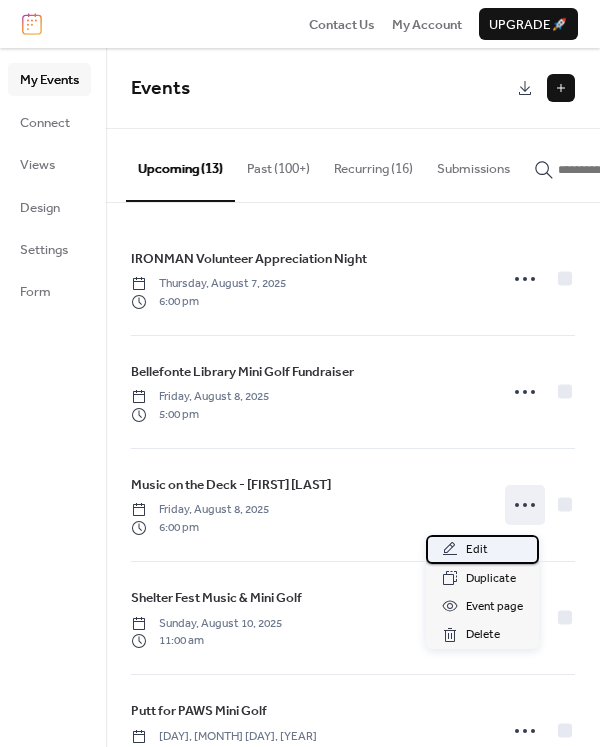click on "Edit" at bounding box center [477, 550] 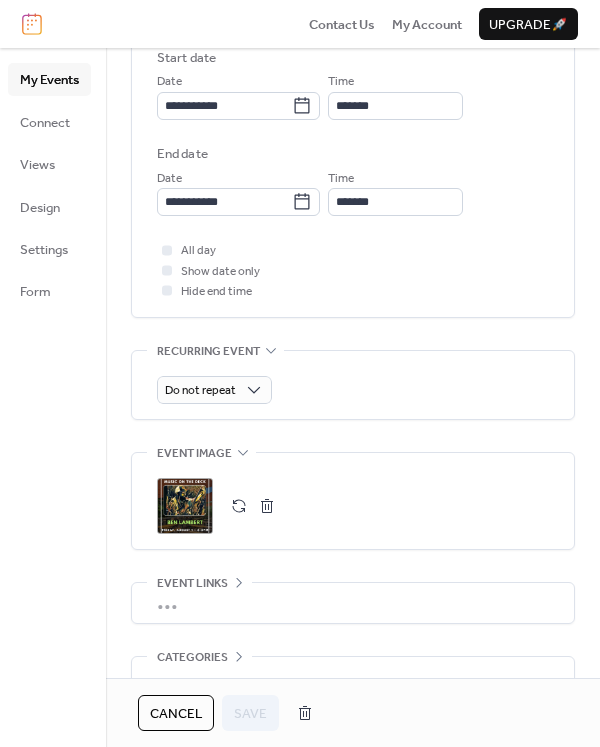 scroll, scrollTop: 700, scrollLeft: 0, axis: vertical 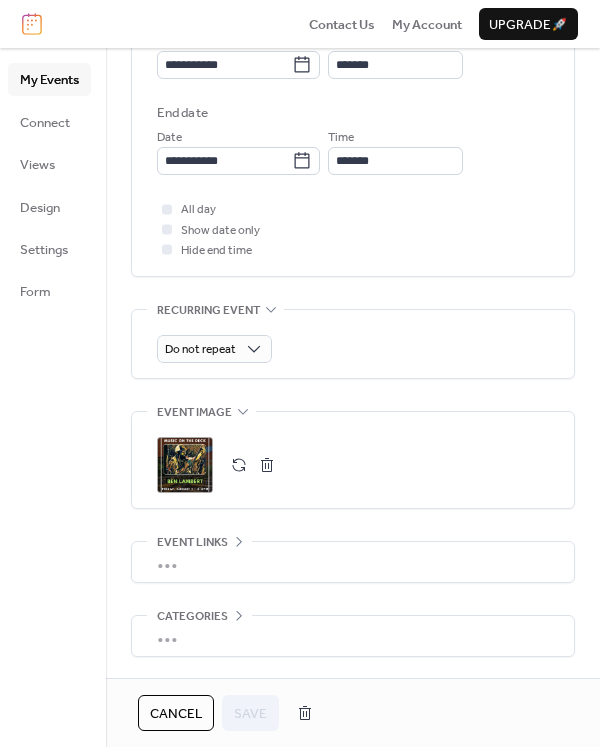 click at bounding box center (267, 465) 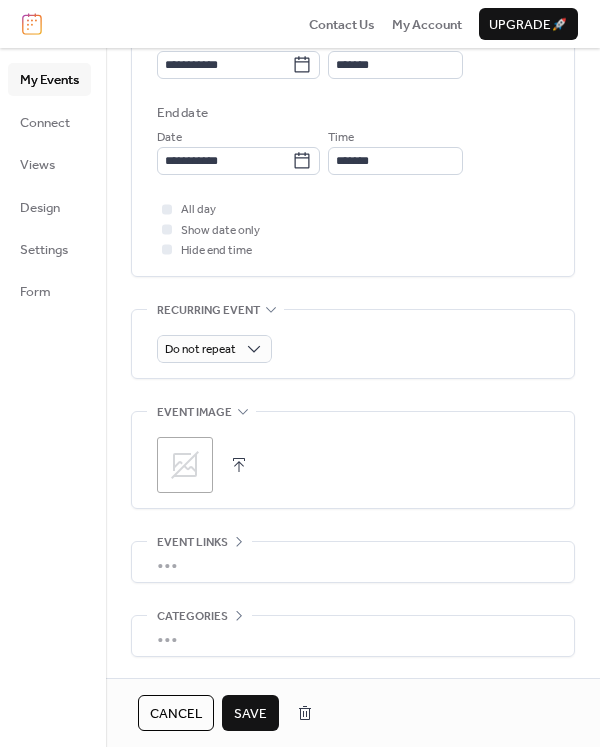click at bounding box center (239, 465) 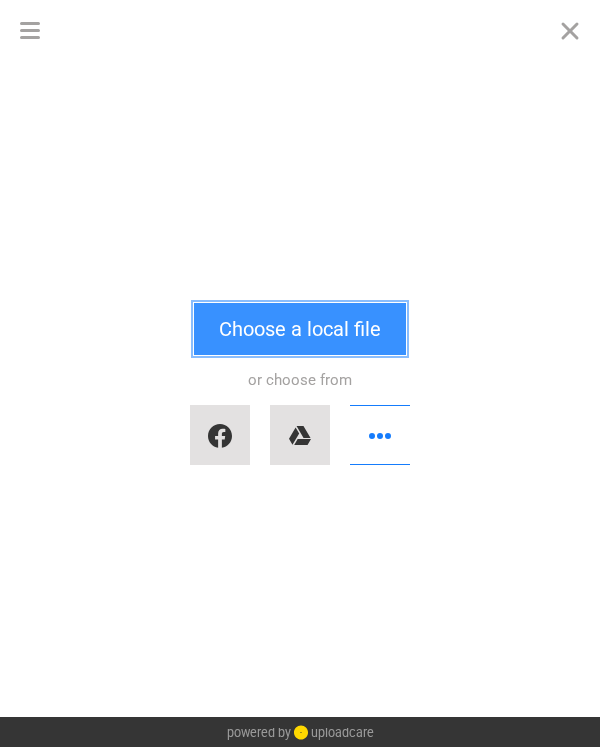 click on "Choose a local file" at bounding box center [300, 329] 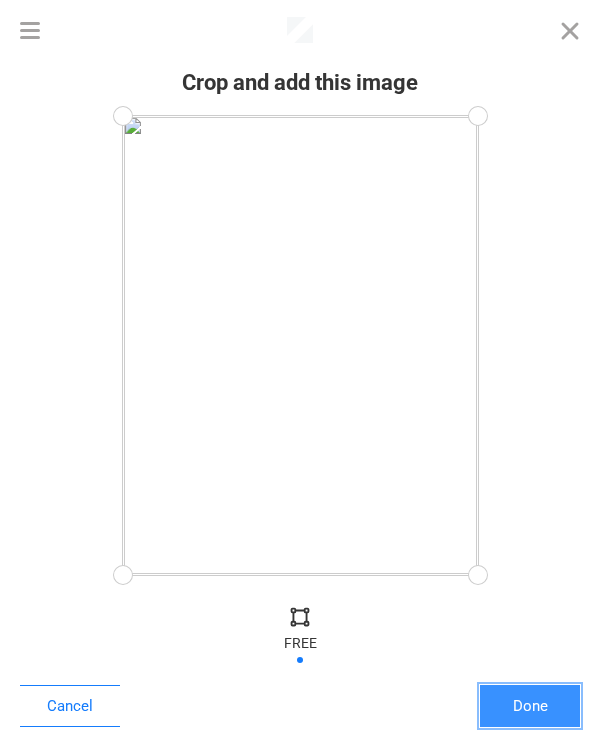 click on "Done" at bounding box center [530, 706] 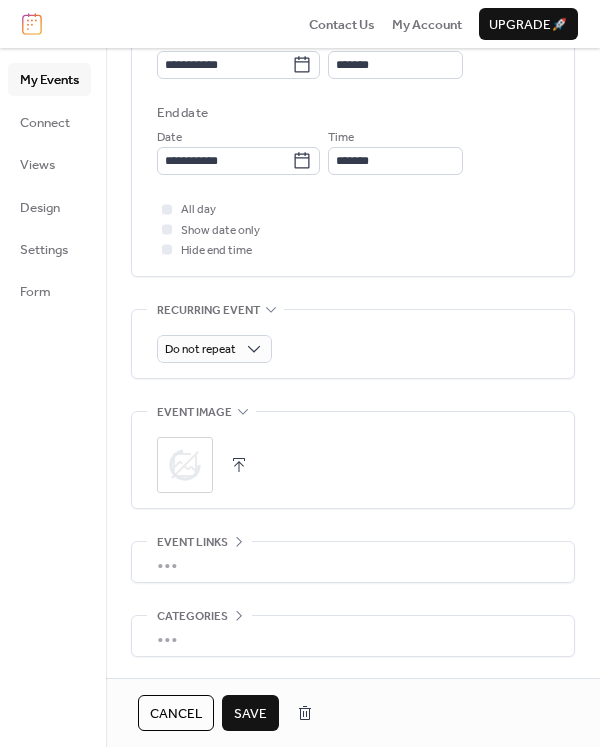 click on "Save" at bounding box center [250, 714] 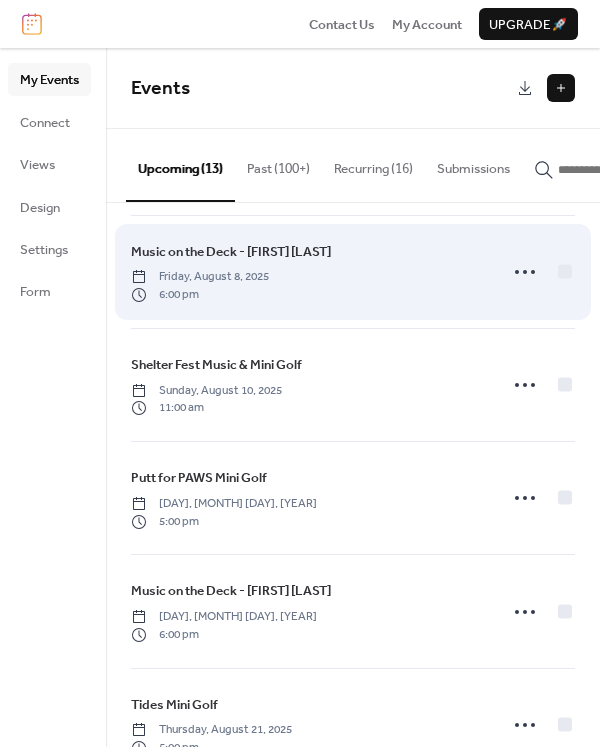 scroll, scrollTop: 467, scrollLeft: 0, axis: vertical 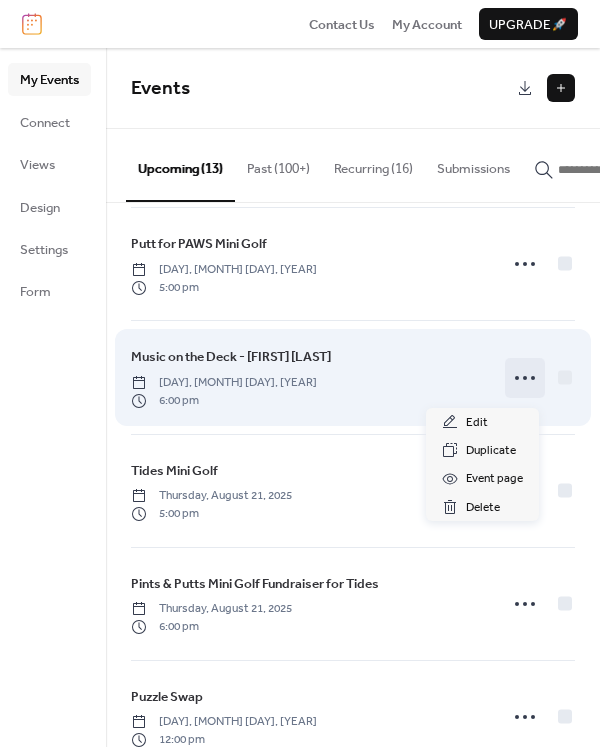 click 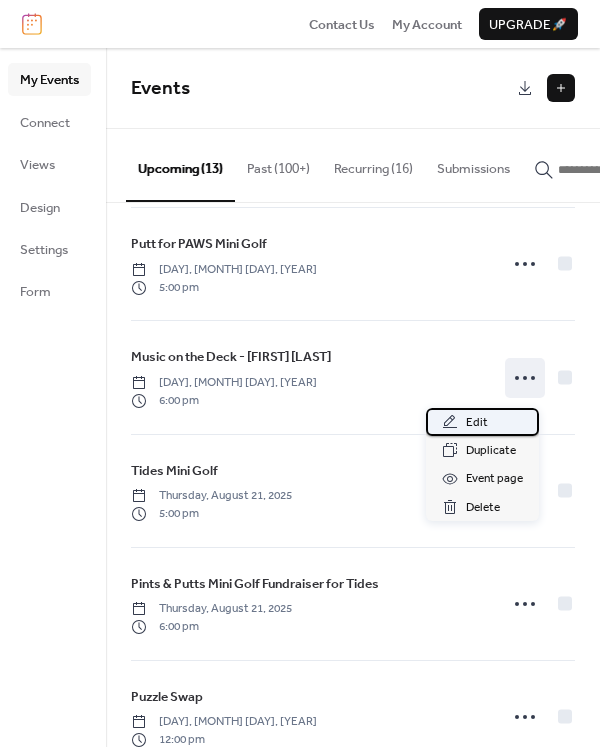 click on "Edit" at bounding box center (477, 423) 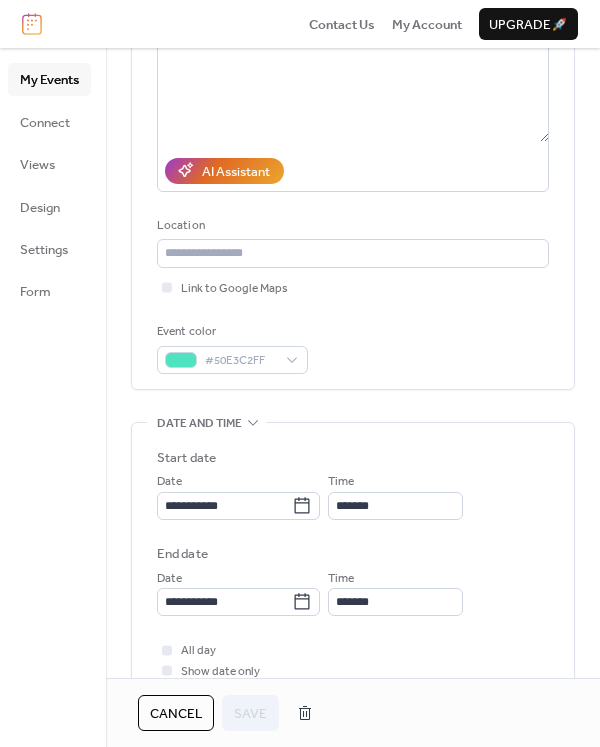 scroll, scrollTop: 700, scrollLeft: 0, axis: vertical 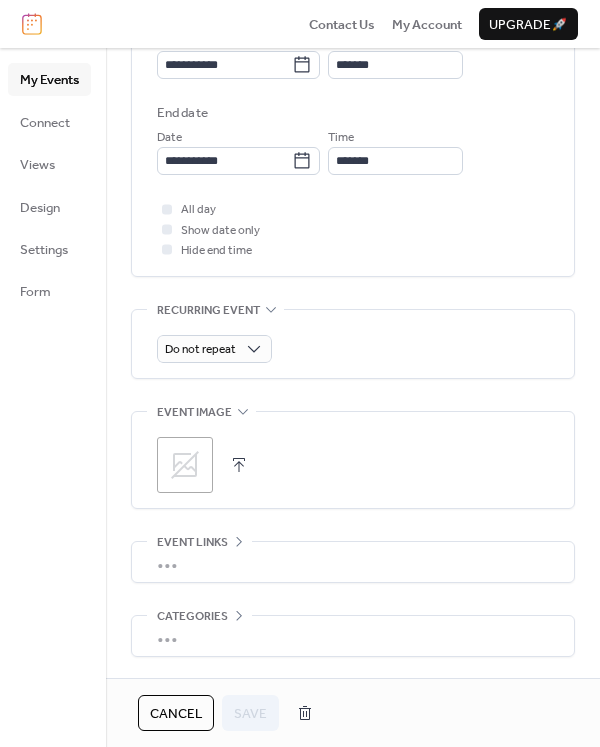 click at bounding box center [239, 465] 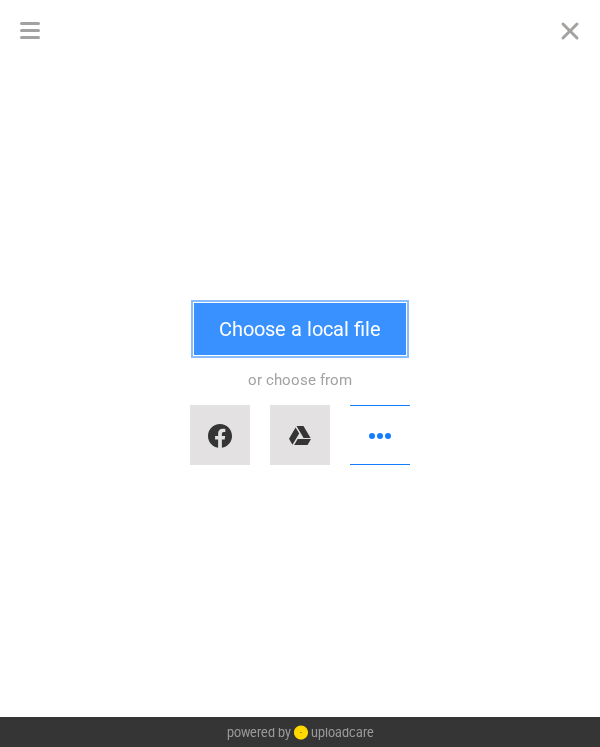 click on "Choose a local file" at bounding box center (300, 329) 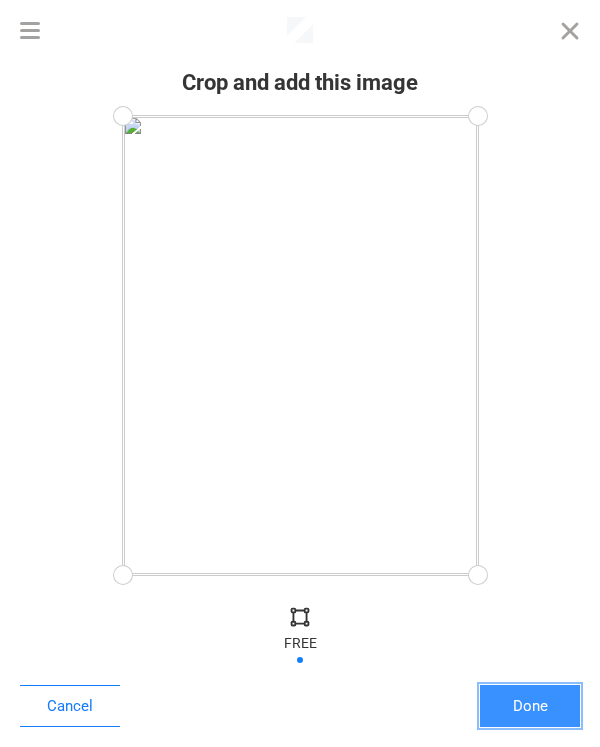 click on "Done" at bounding box center [530, 706] 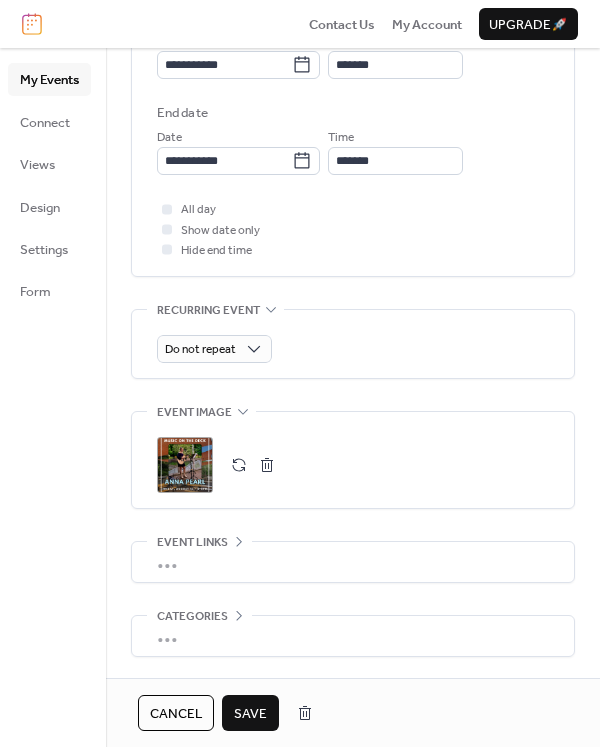 click on "Save" at bounding box center (250, 714) 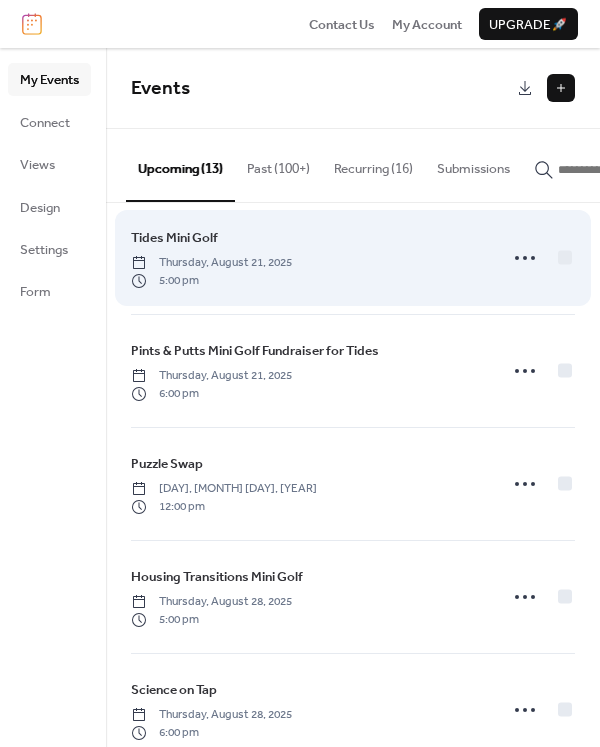 scroll, scrollTop: 933, scrollLeft: 0, axis: vertical 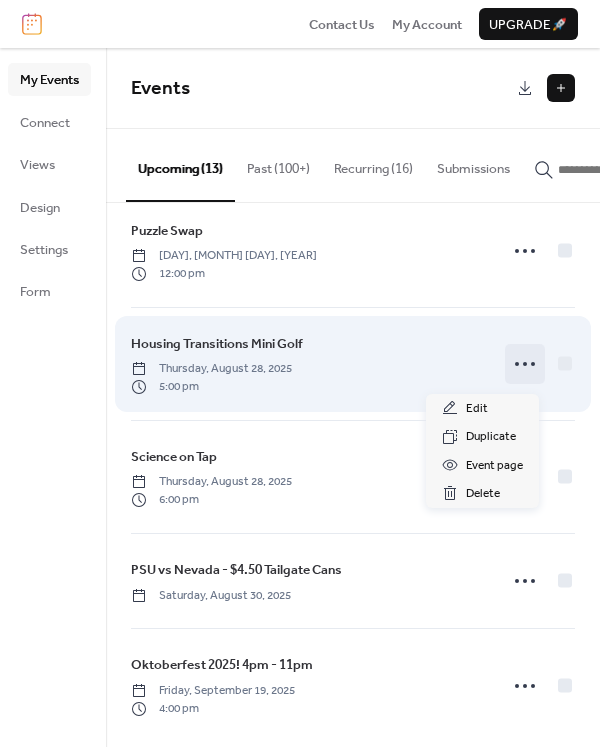 click 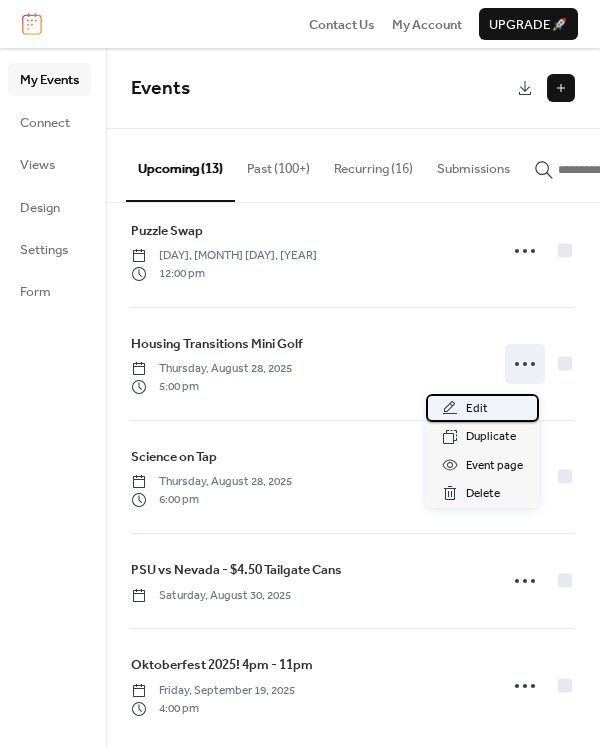 click on "Edit" at bounding box center (477, 409) 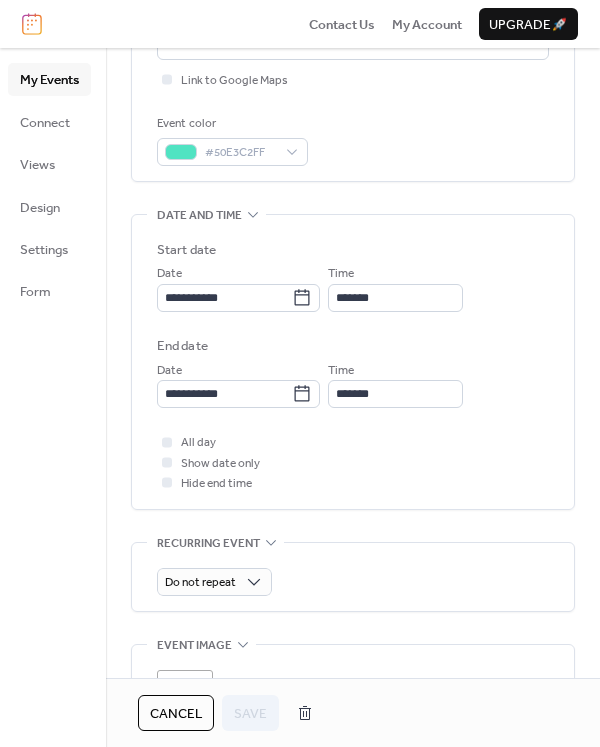 scroll, scrollTop: 700, scrollLeft: 0, axis: vertical 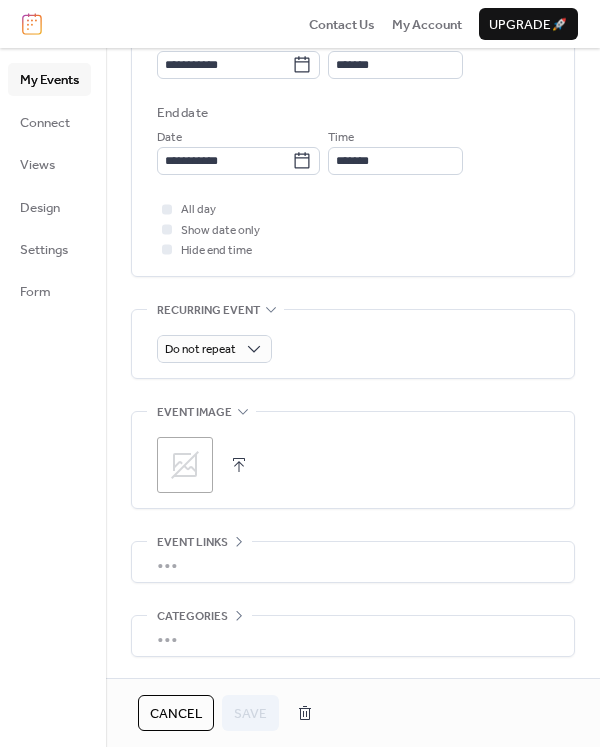 click at bounding box center (239, 465) 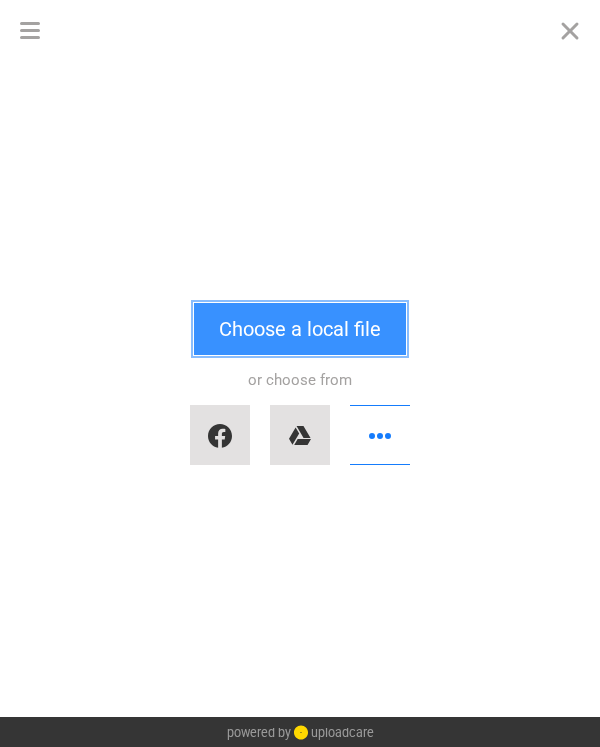 click on "Choose a local file" at bounding box center (300, 329) 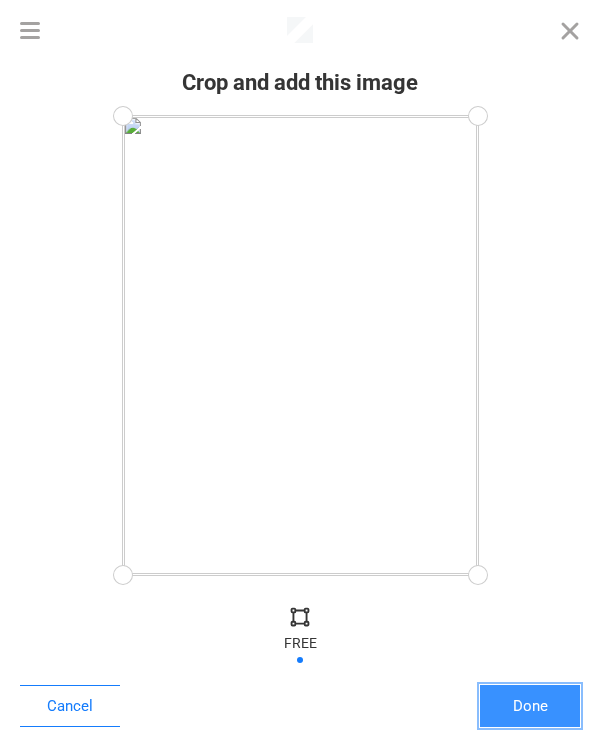click on "Done" at bounding box center (530, 706) 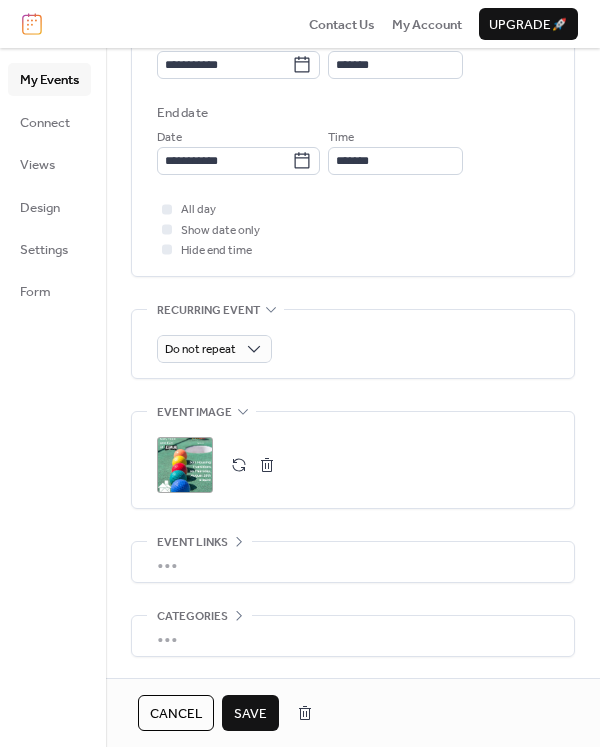 click on "Save" at bounding box center (250, 714) 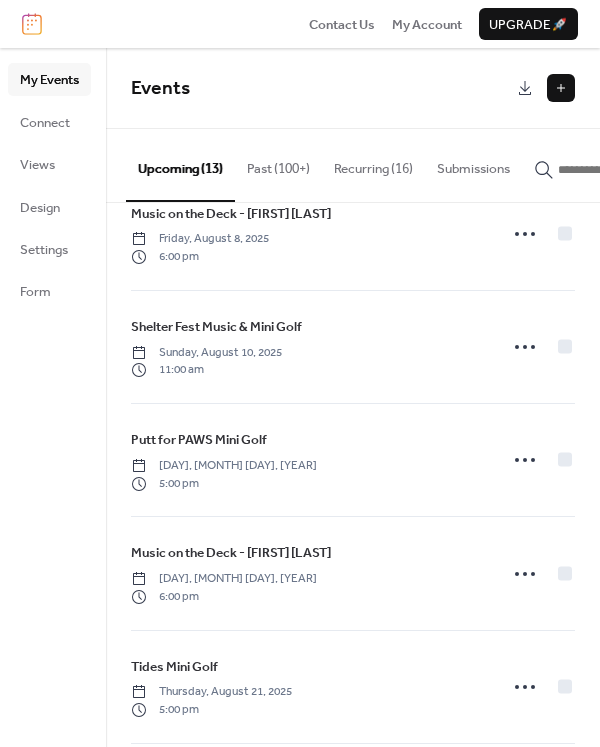scroll, scrollTop: 254, scrollLeft: 0, axis: vertical 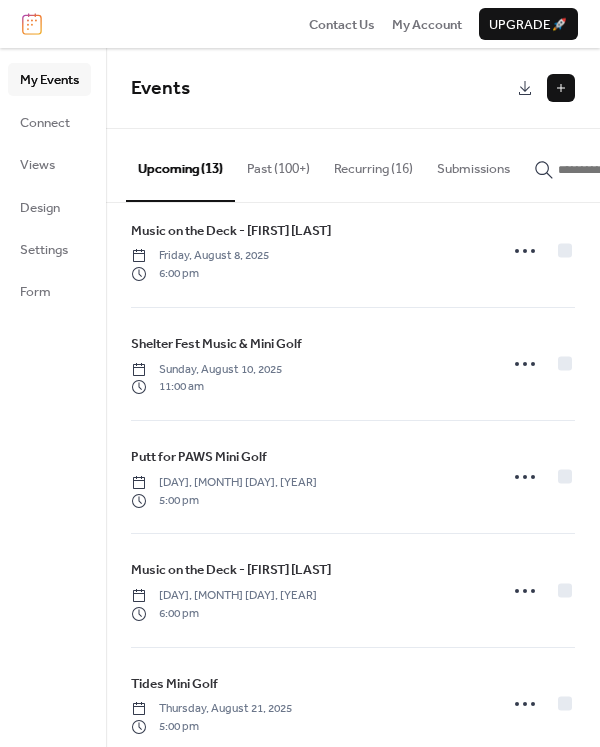 click on "Recurring (16)" at bounding box center (373, 164) 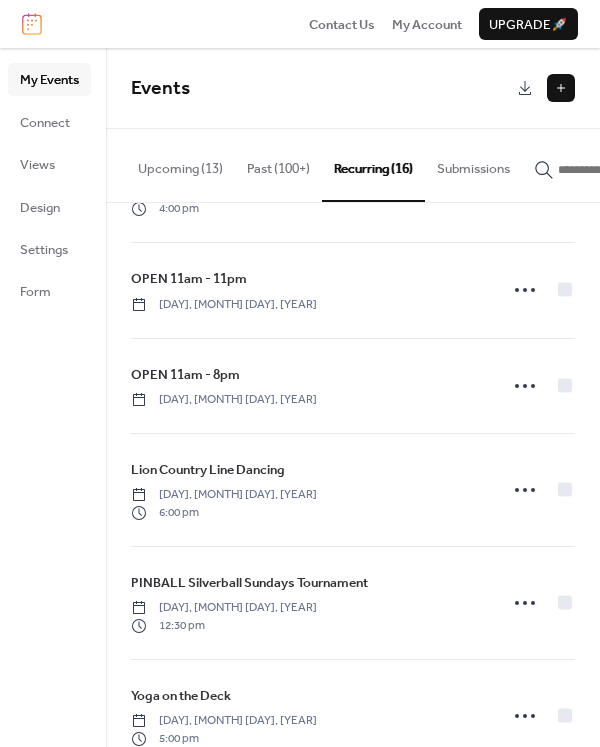 scroll, scrollTop: 933, scrollLeft: 0, axis: vertical 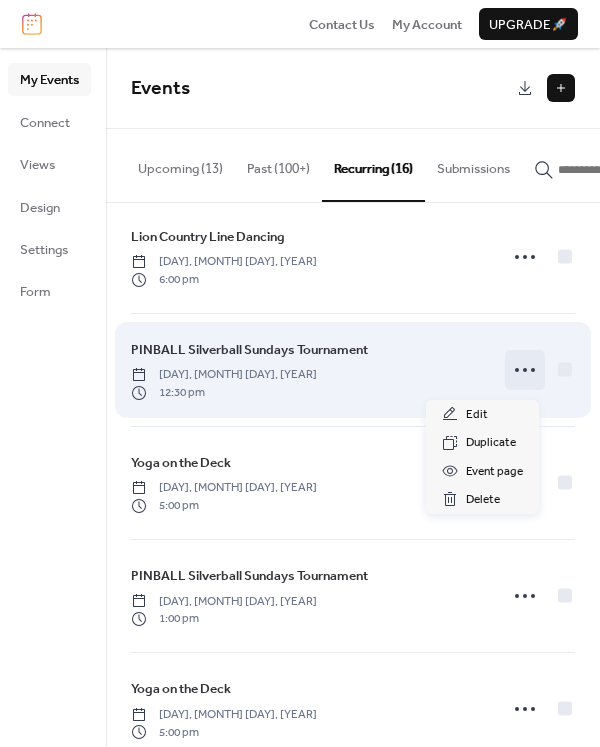 click 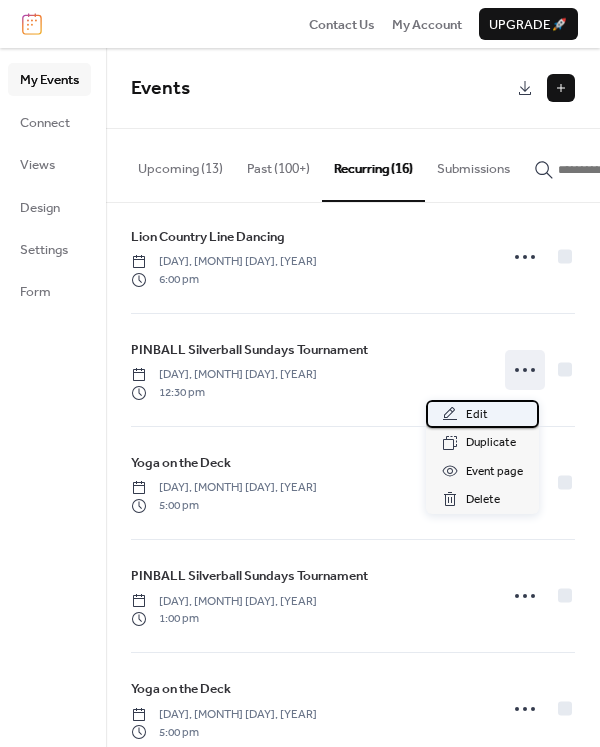 click on "Edit" at bounding box center (477, 415) 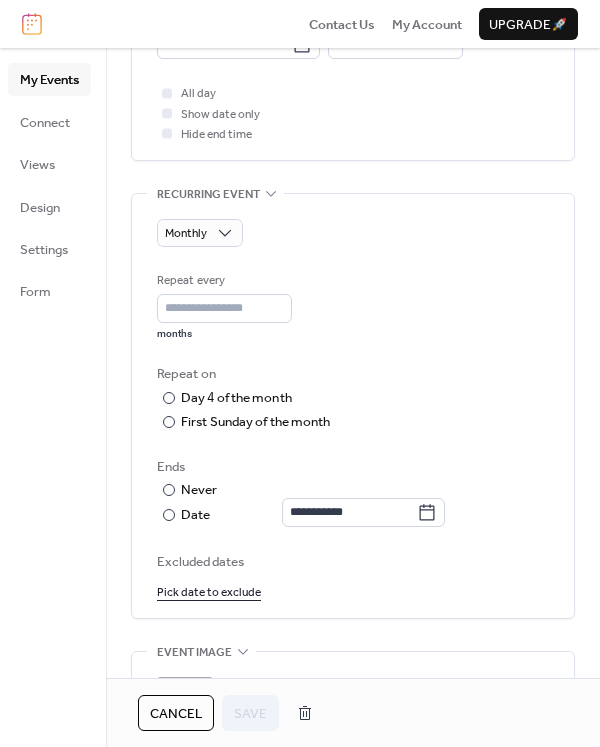scroll, scrollTop: 933, scrollLeft: 0, axis: vertical 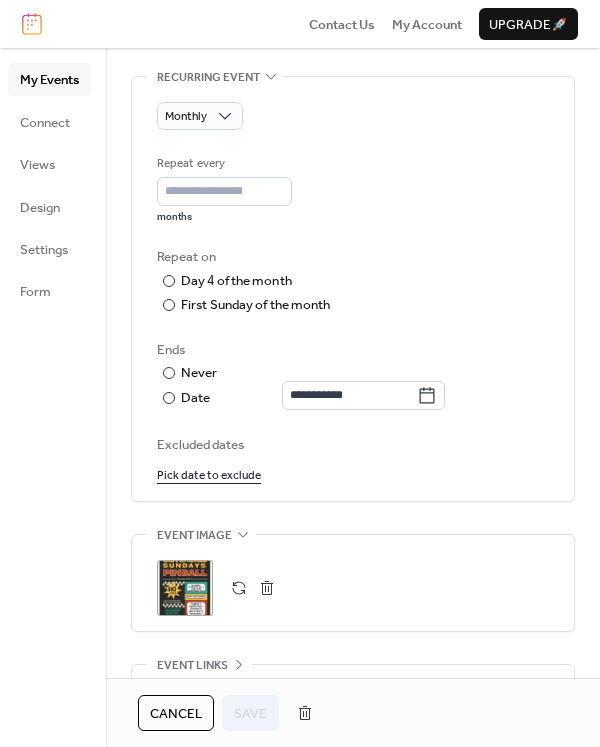 click at bounding box center [267, 588] 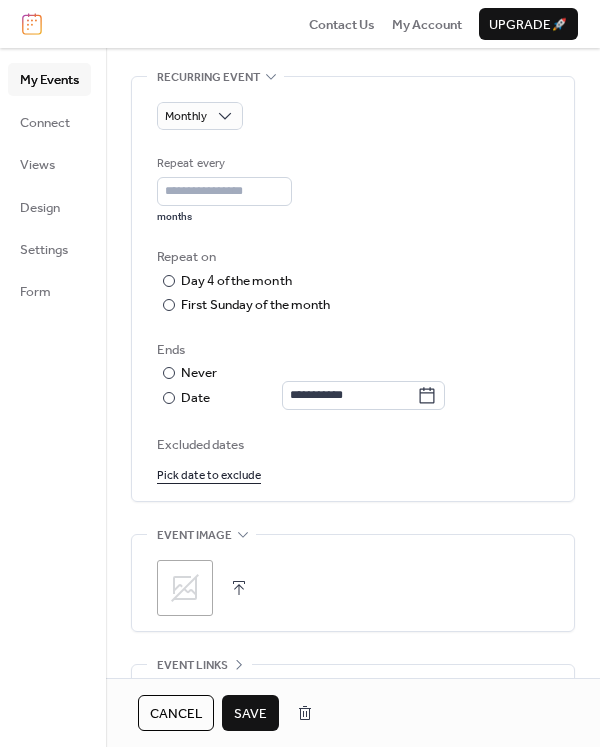 click at bounding box center [239, 588] 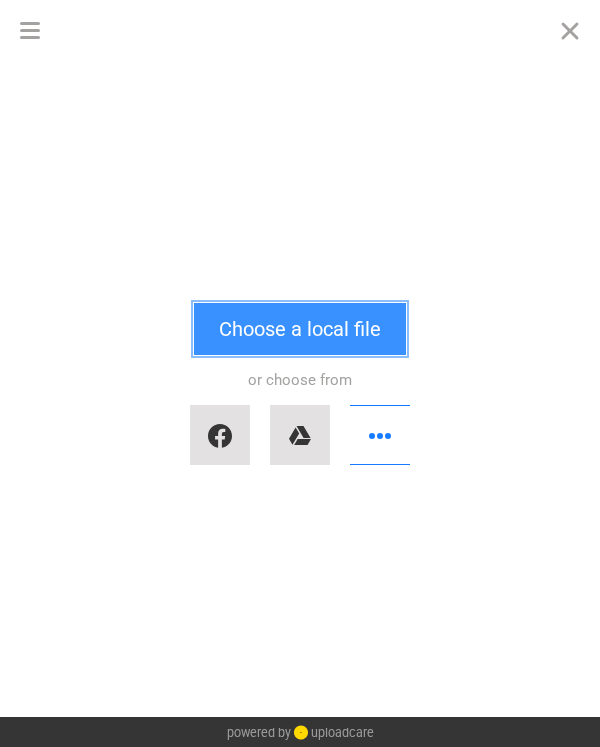 click on "Choose a local file" at bounding box center (300, 329) 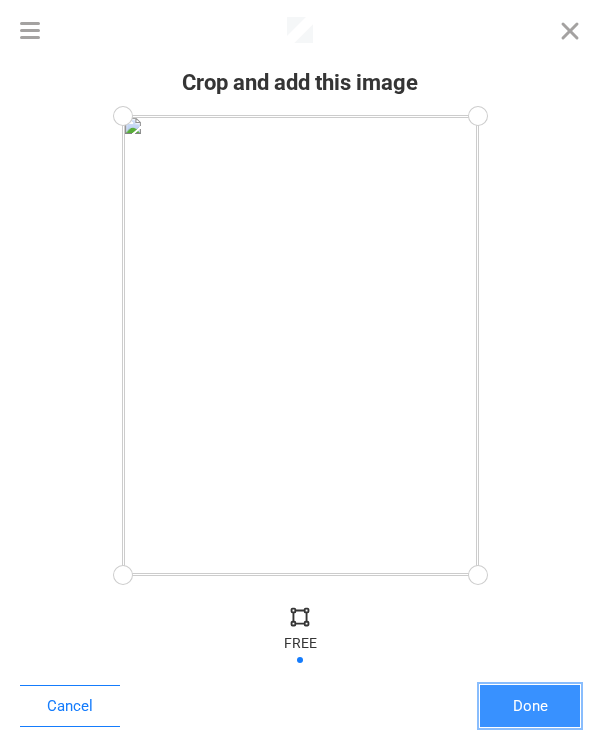 click on "Done" at bounding box center (530, 706) 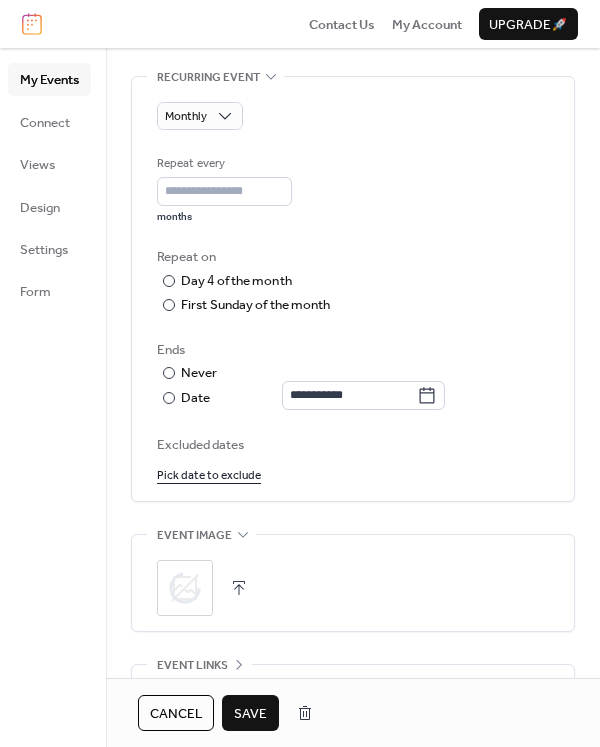 click on "Save" at bounding box center (250, 714) 